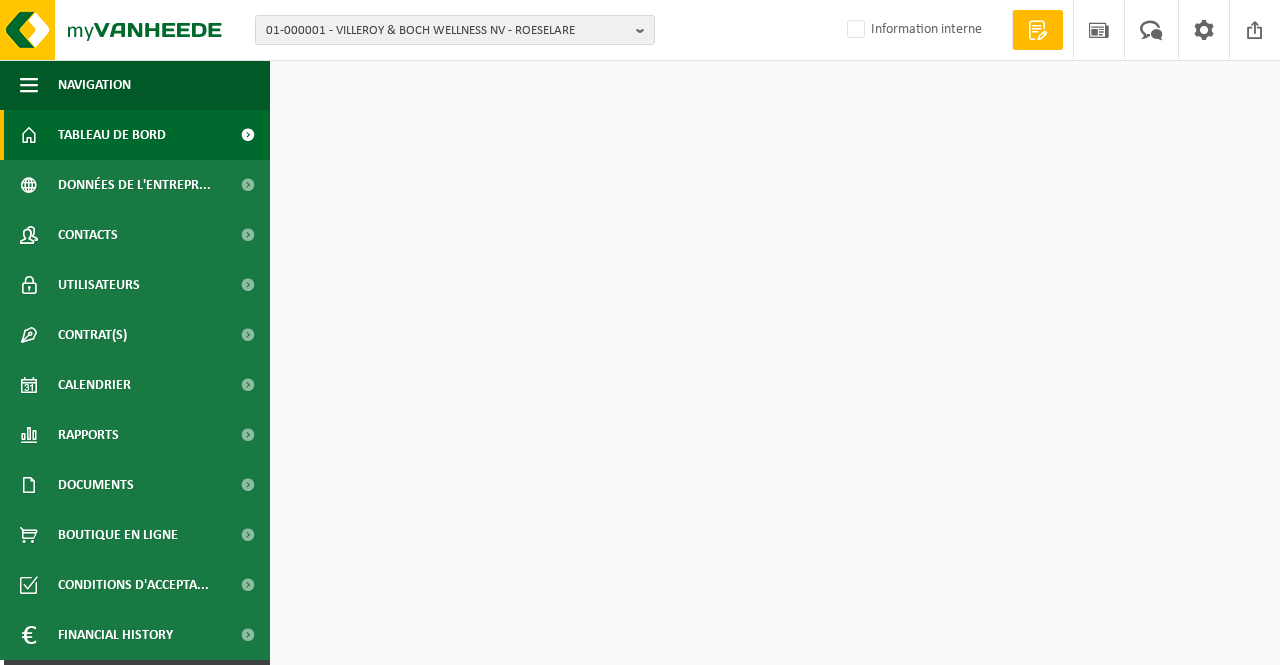 scroll, scrollTop: 0, scrollLeft: 0, axis: both 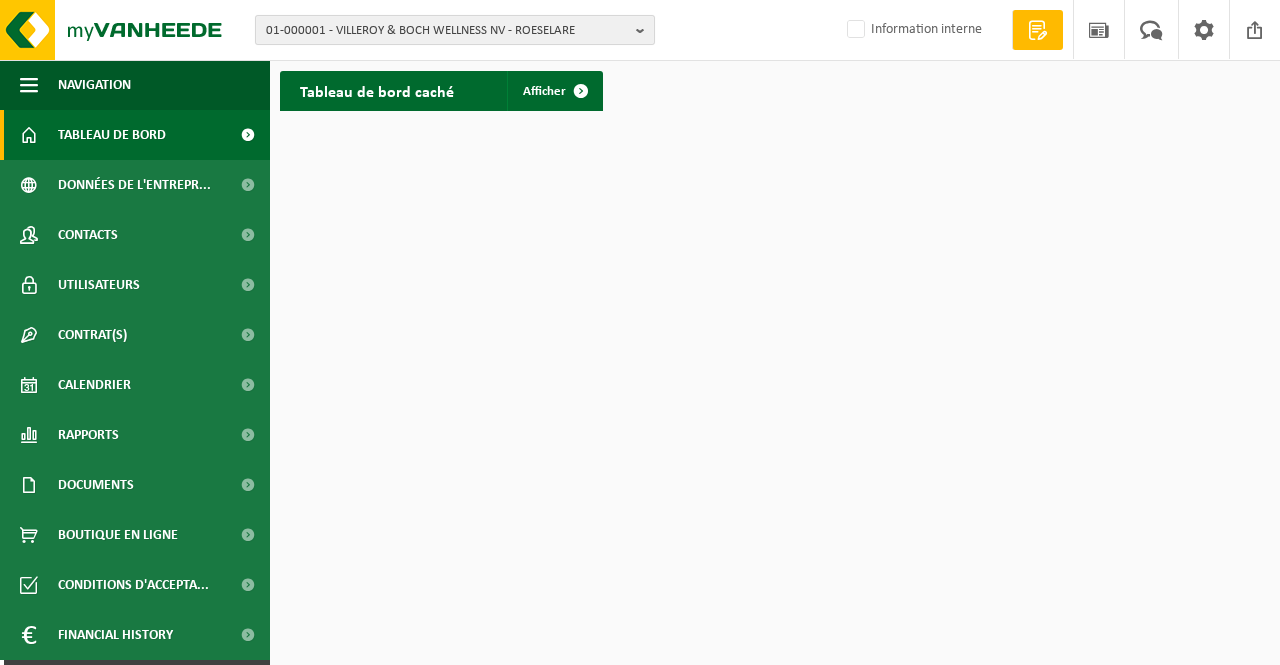 click on "01-000001 - VILLEROY & BOCH WELLNESS NV - ROESELARE" at bounding box center (447, 31) 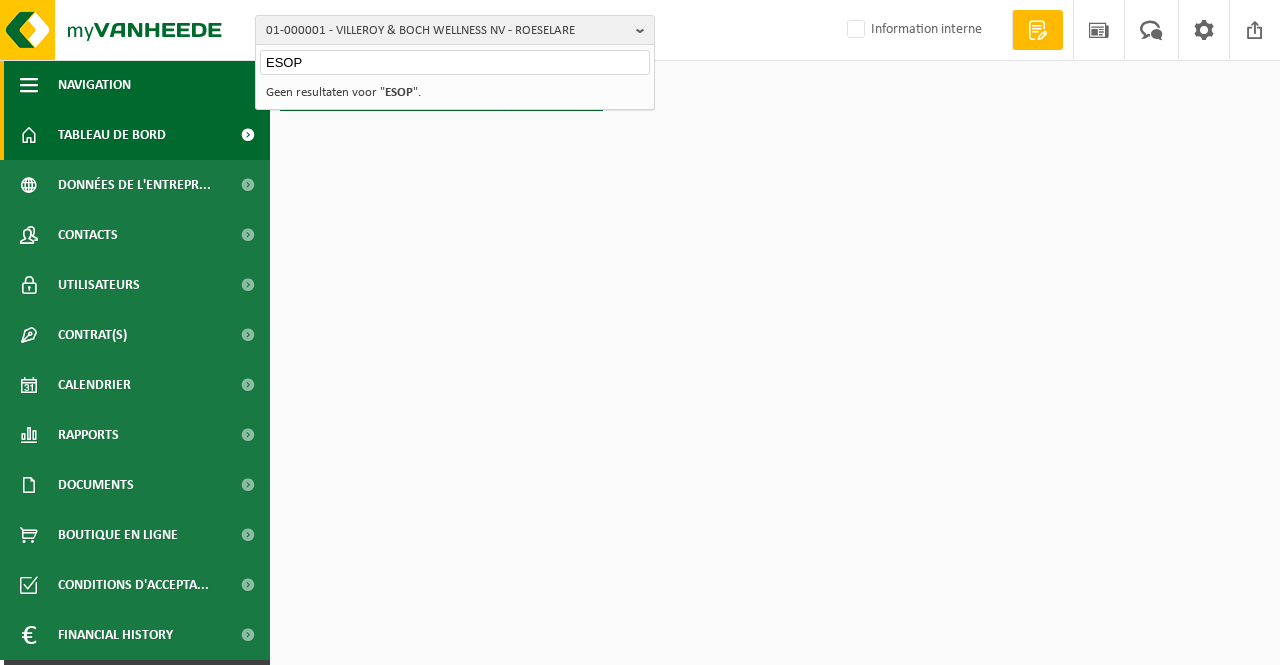 drag, startPoint x: 316, startPoint y: 63, endPoint x: 109, endPoint y: 75, distance: 207.34753 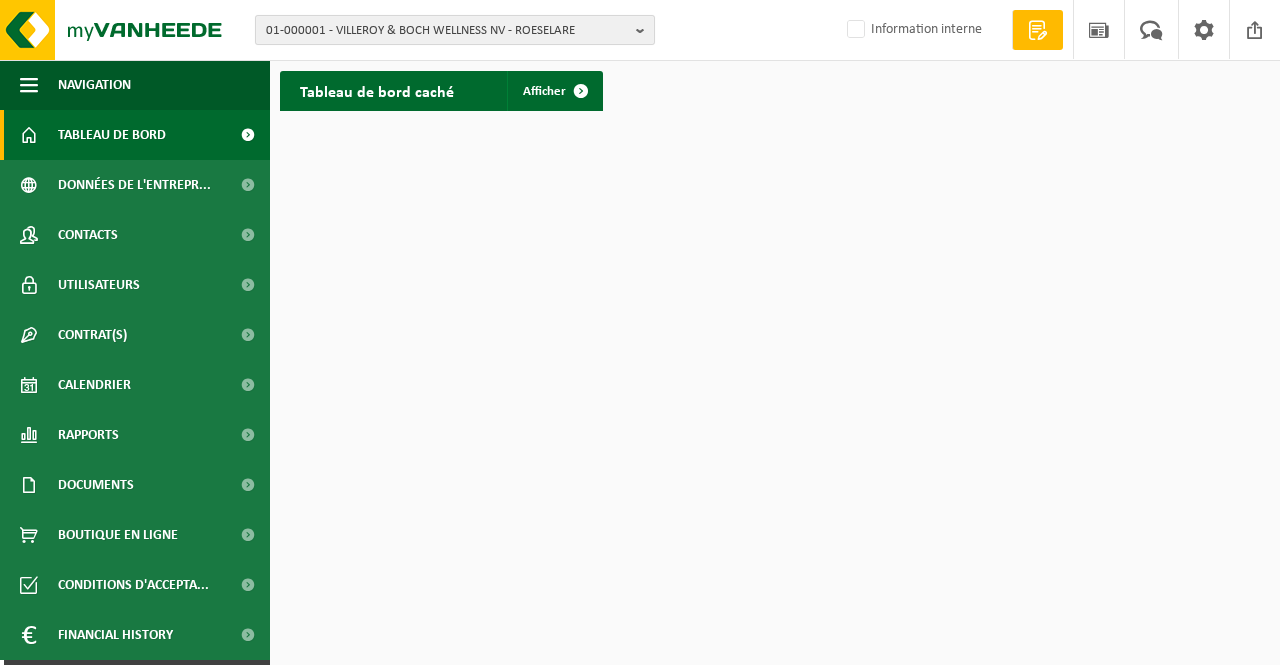 click on "01-000001 - VILLEROY & BOCH WELLNESS NV - ROESELARE" at bounding box center [447, 31] 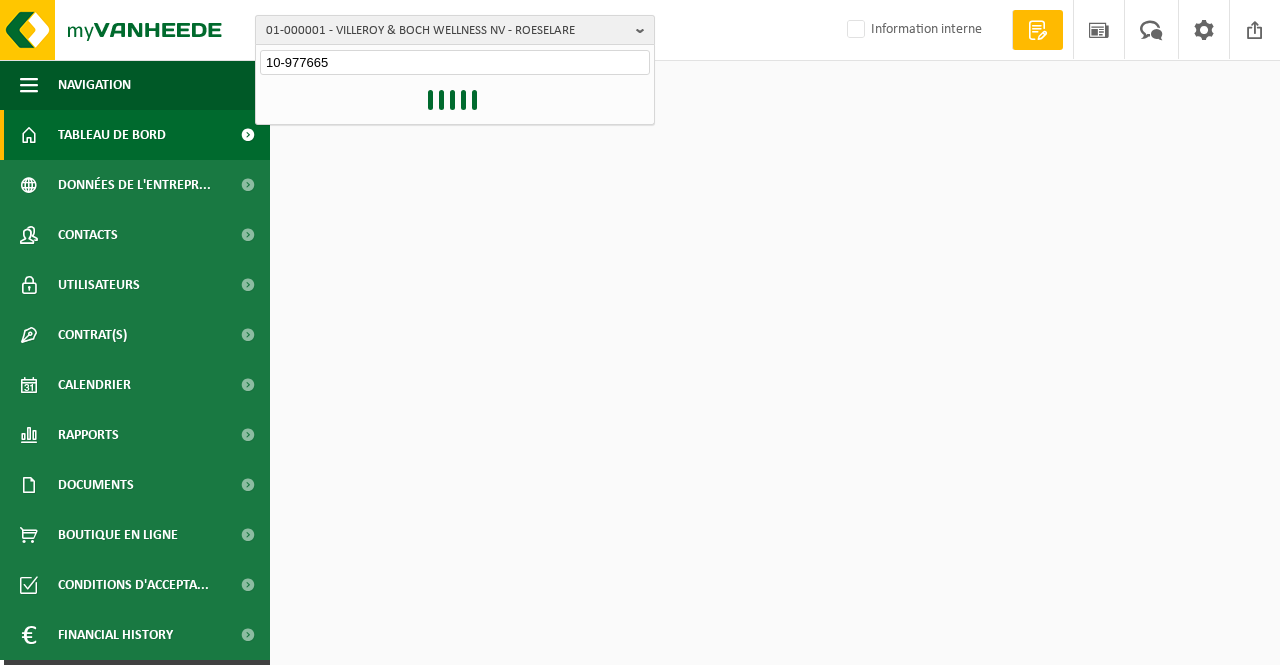 type on "10-977665" 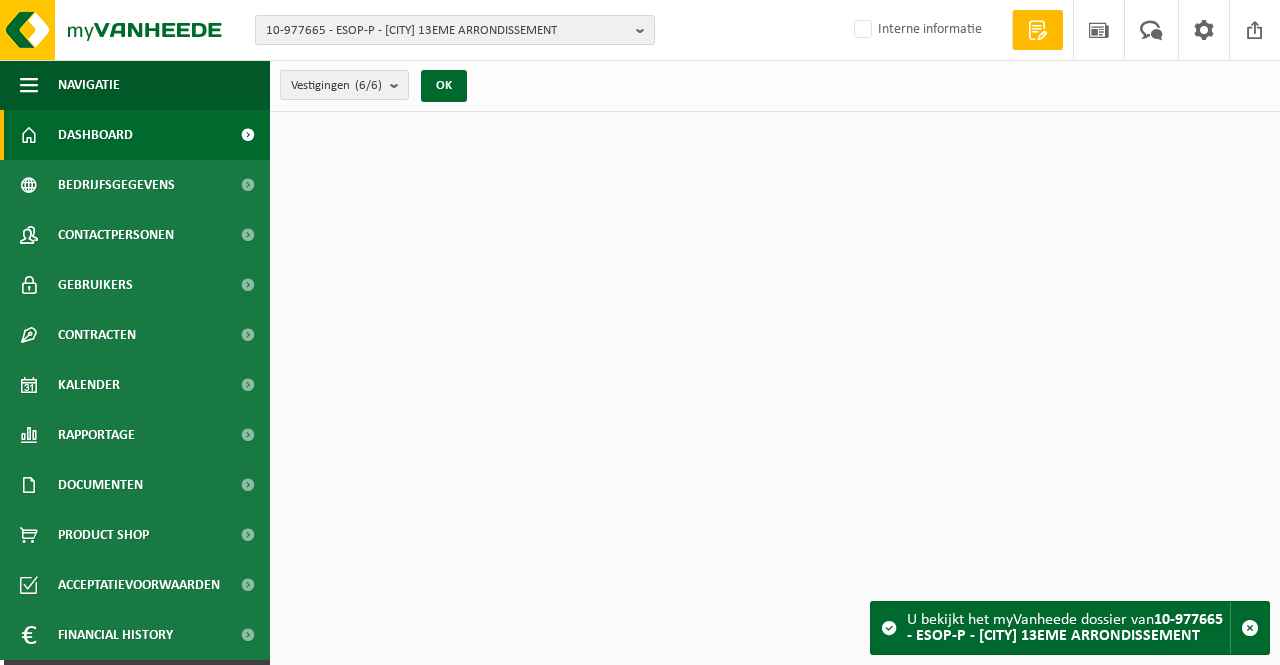 scroll, scrollTop: 0, scrollLeft: 0, axis: both 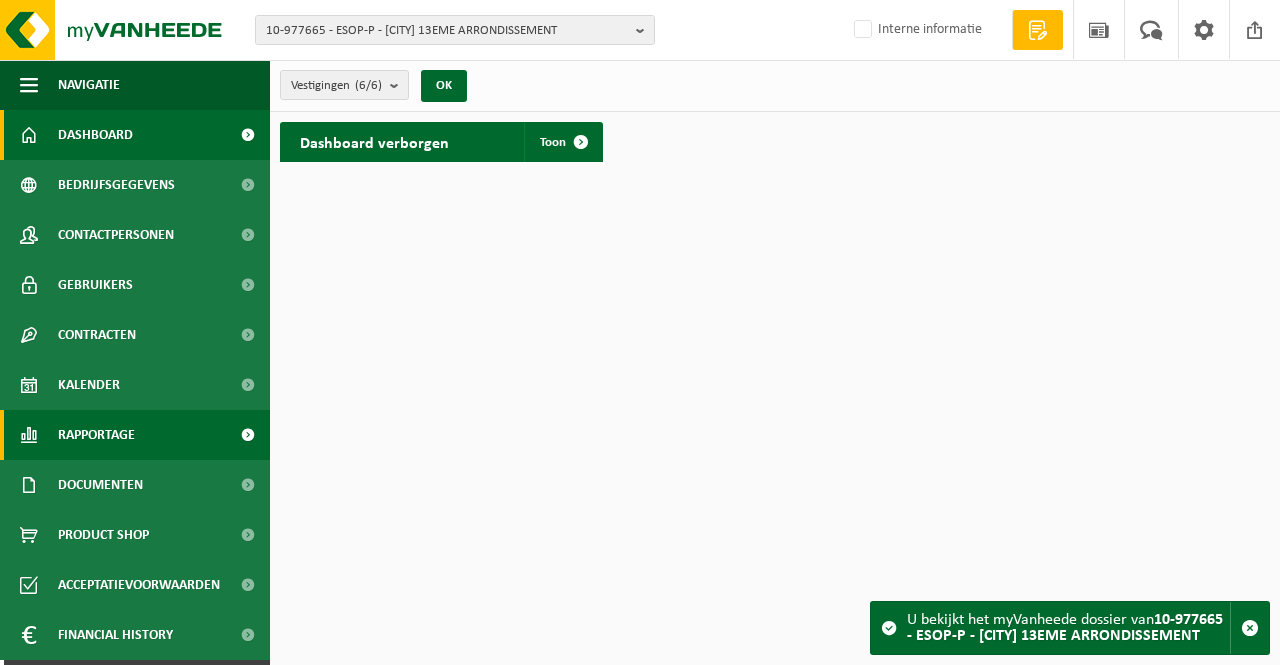 click on "Rapportage" at bounding box center [135, 435] 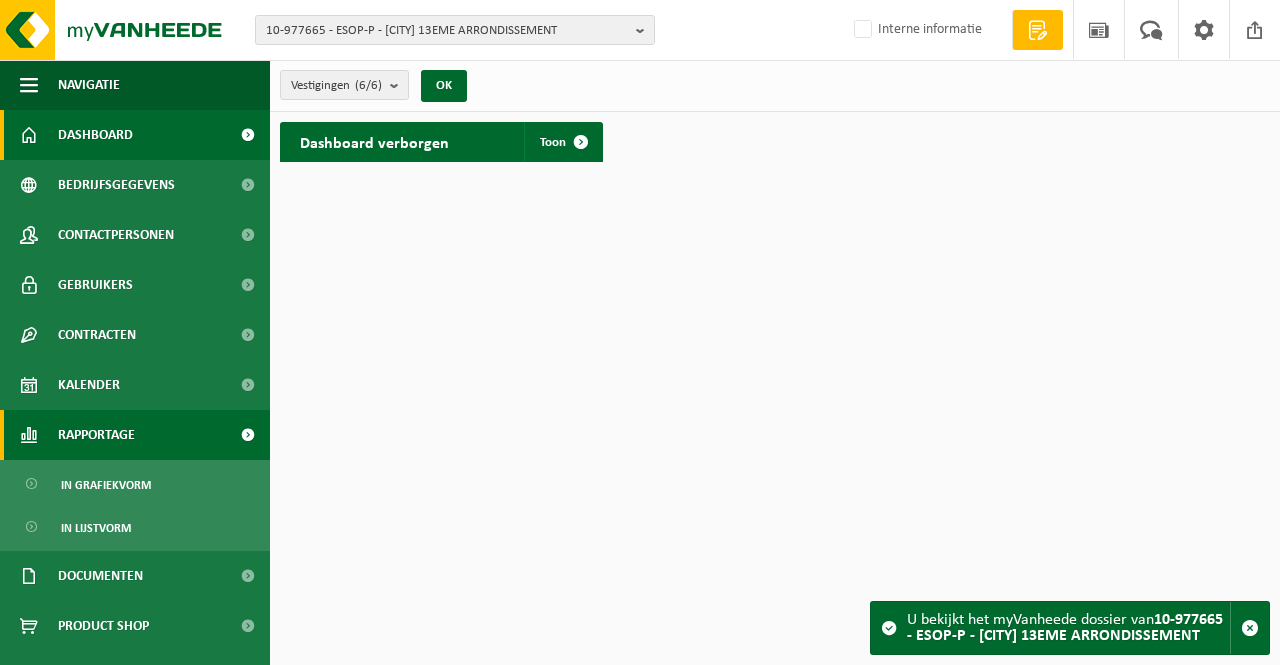 click on "Rapportage" at bounding box center (96, 435) 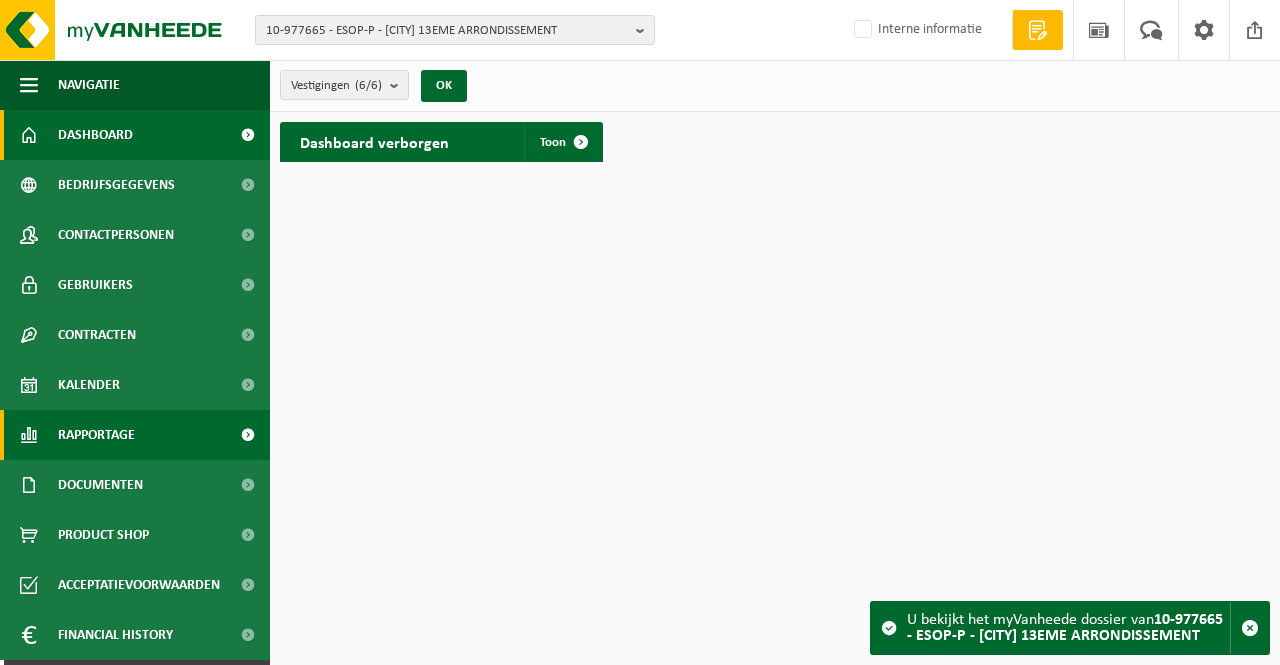 click on "Rapportage" at bounding box center (96, 435) 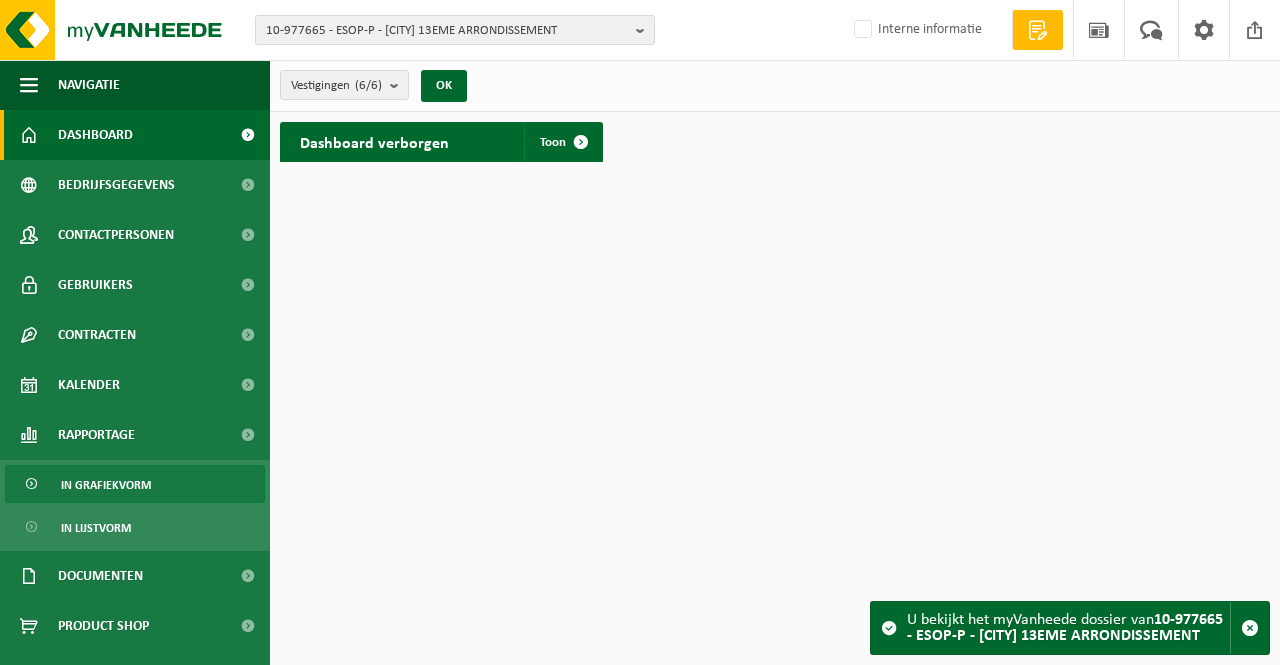 click on "In grafiekvorm" at bounding box center (106, 485) 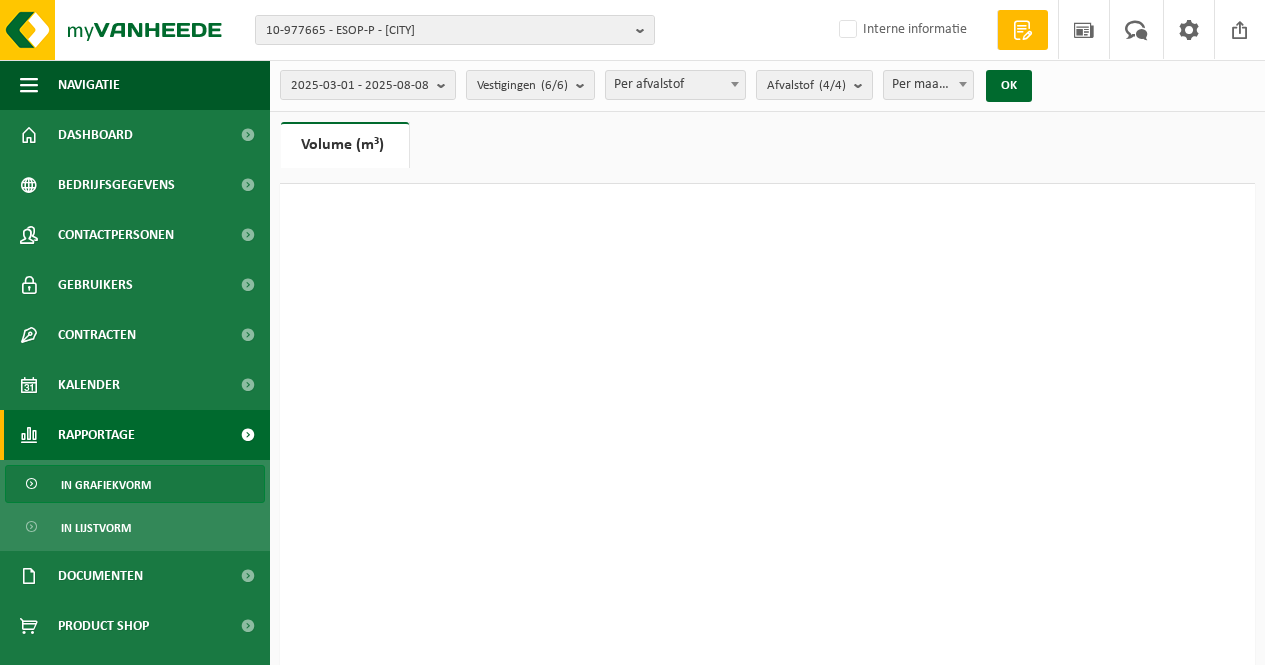 scroll, scrollTop: 0, scrollLeft: 0, axis: both 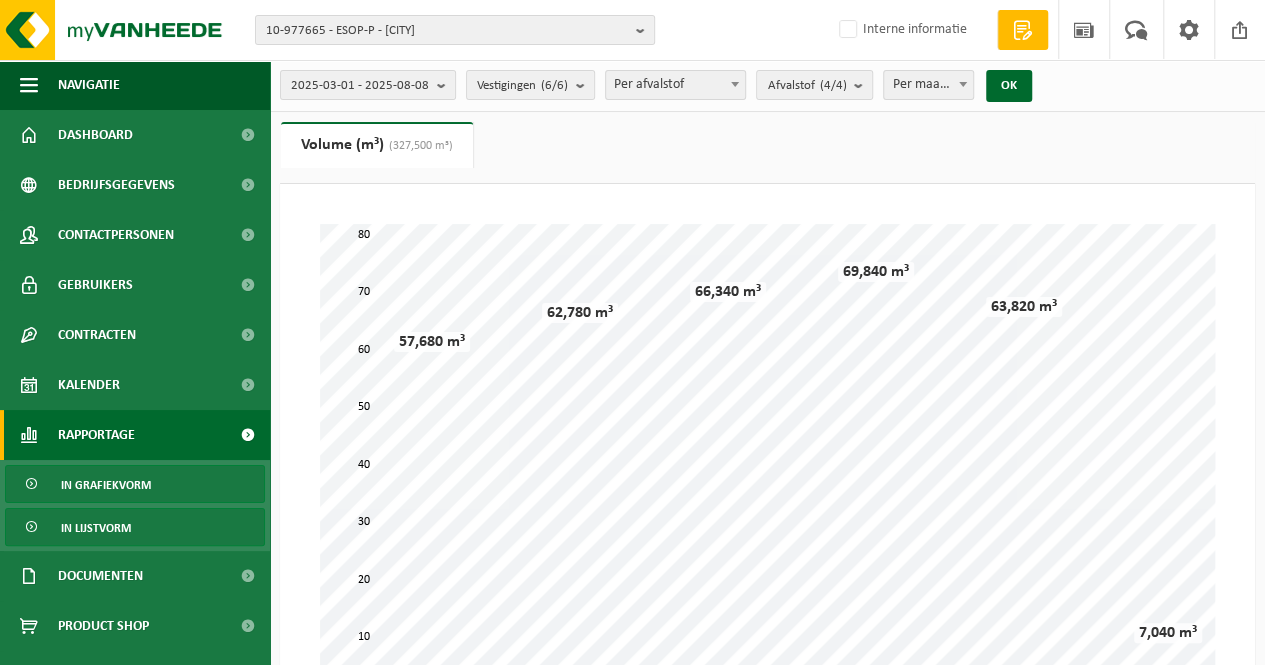 click on "In lijstvorm" at bounding box center (96, 528) 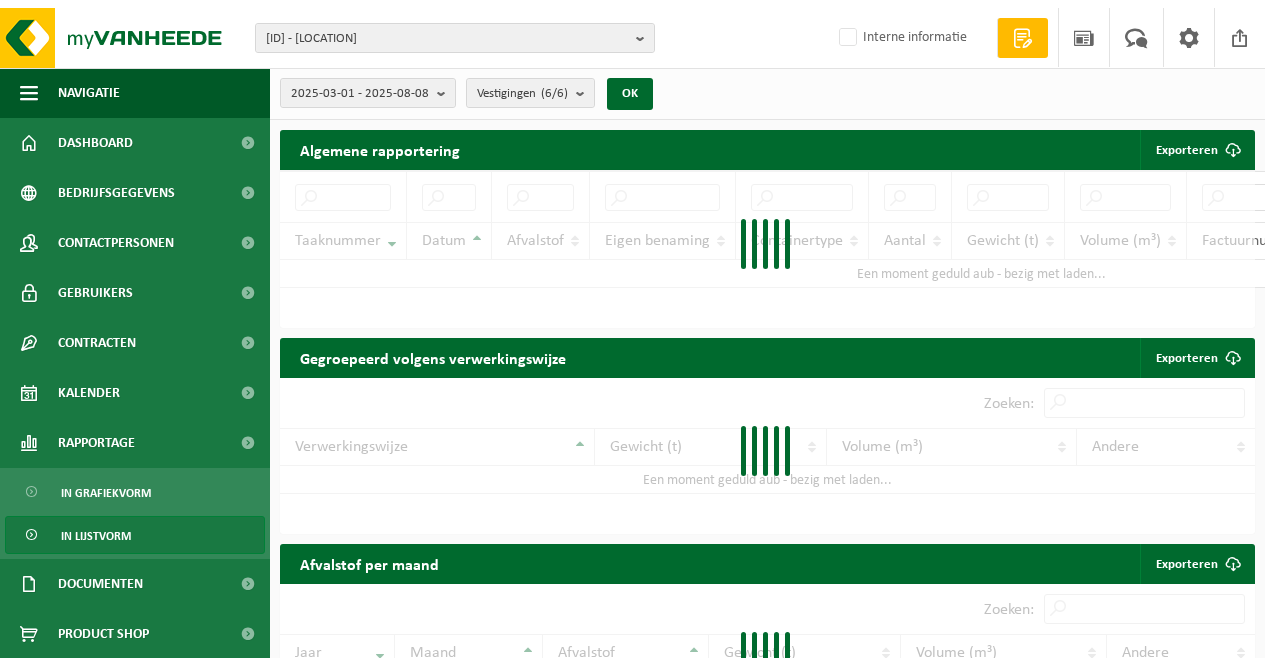 scroll, scrollTop: 0, scrollLeft: 0, axis: both 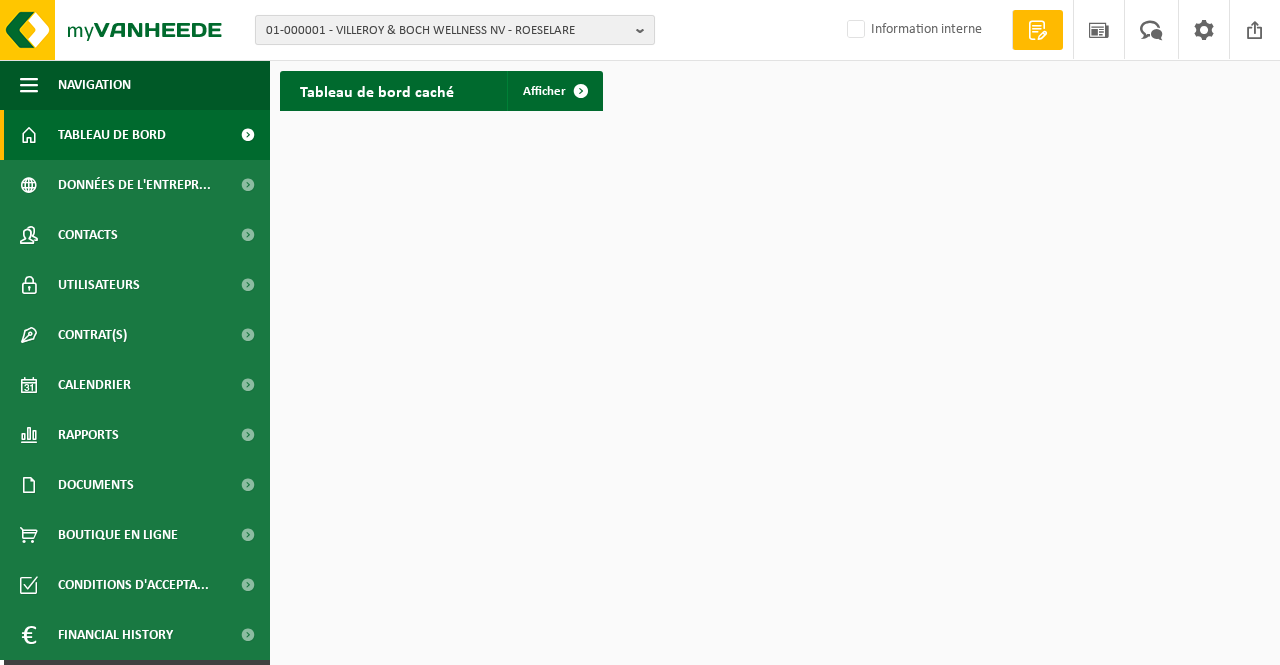 click on "01-000001 - VILLEROY & BOCH WELLNESS NV - ROESELARE" at bounding box center [447, 31] 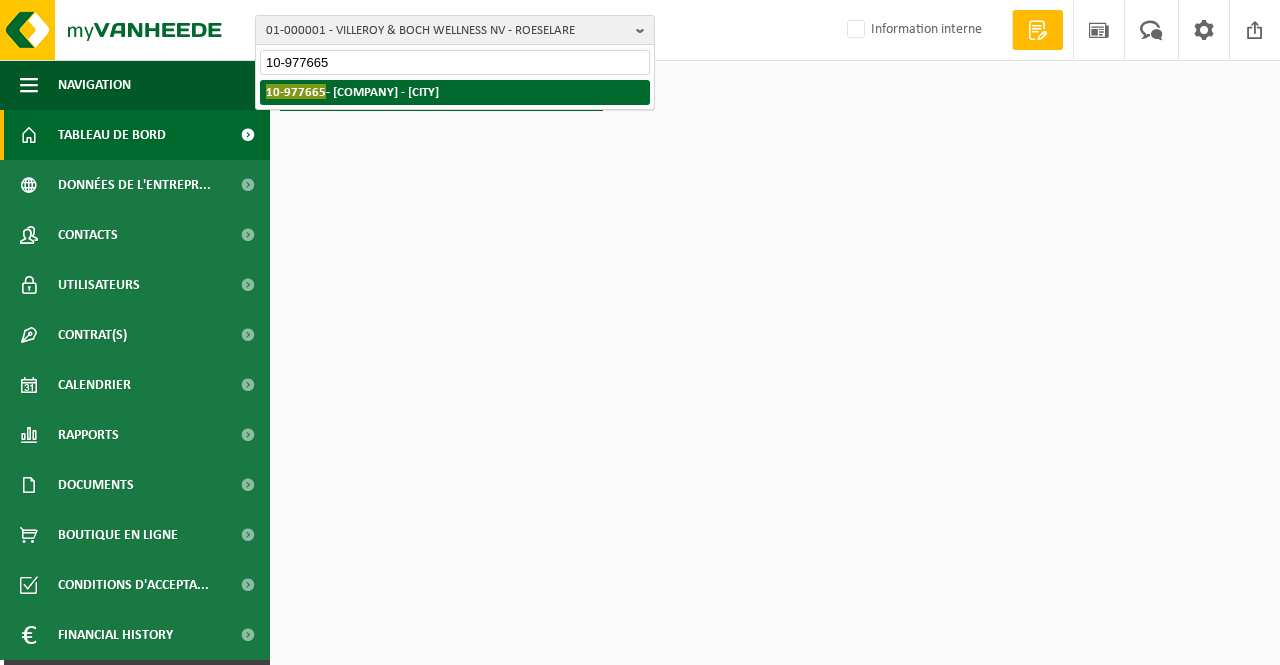 type on "10-977665" 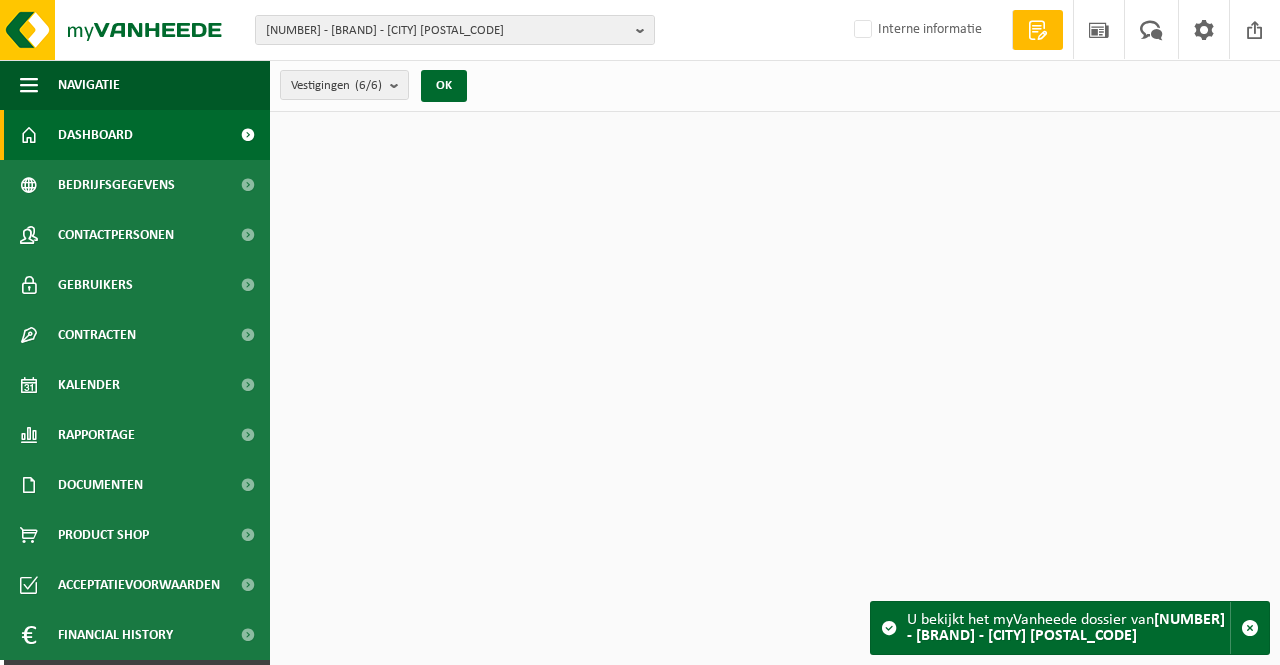 scroll, scrollTop: 0, scrollLeft: 0, axis: both 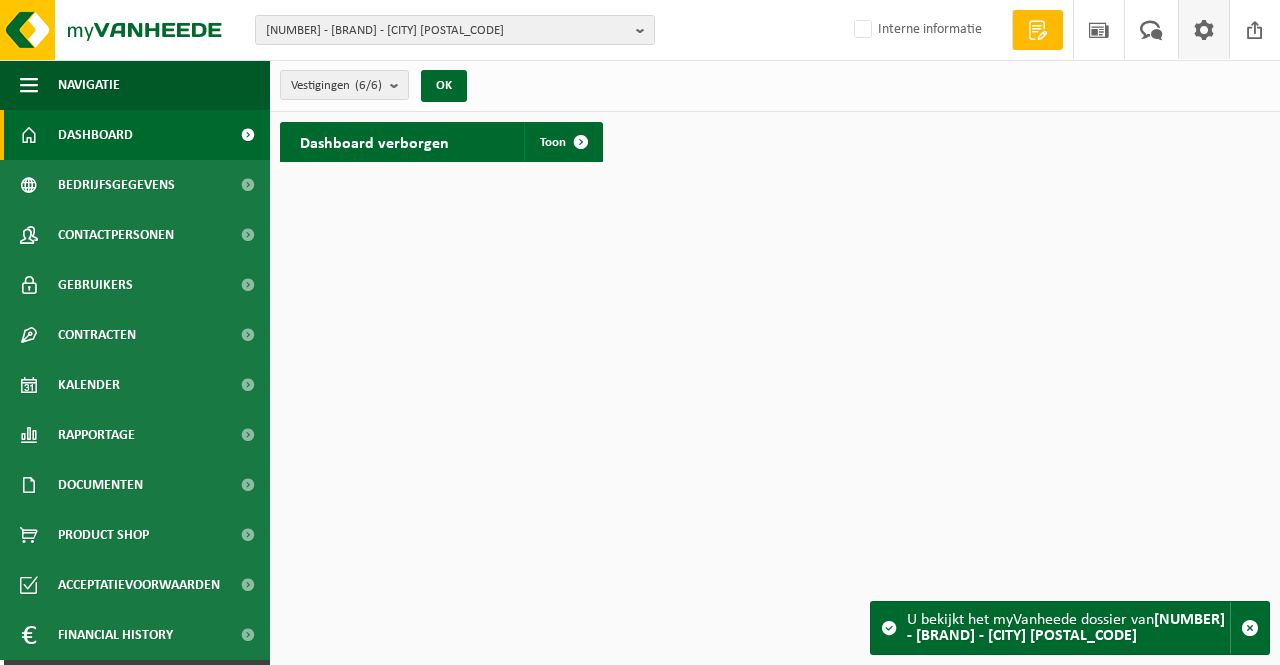 click at bounding box center [1204, 29] 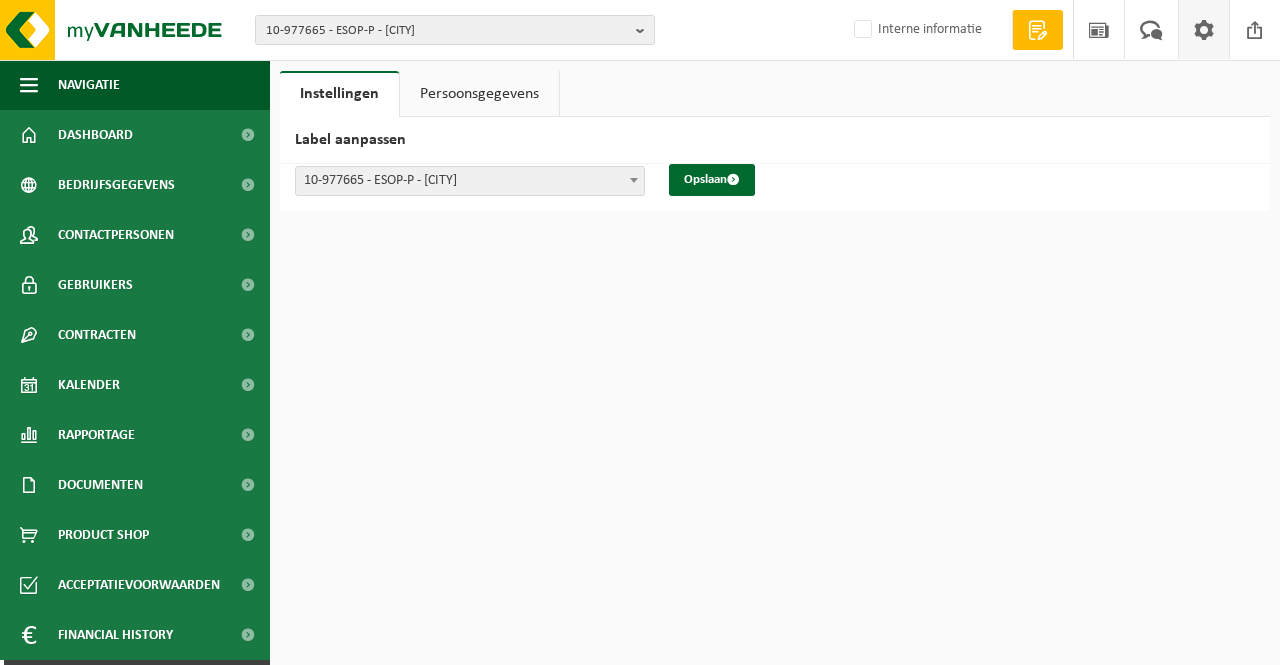 scroll, scrollTop: 0, scrollLeft: 0, axis: both 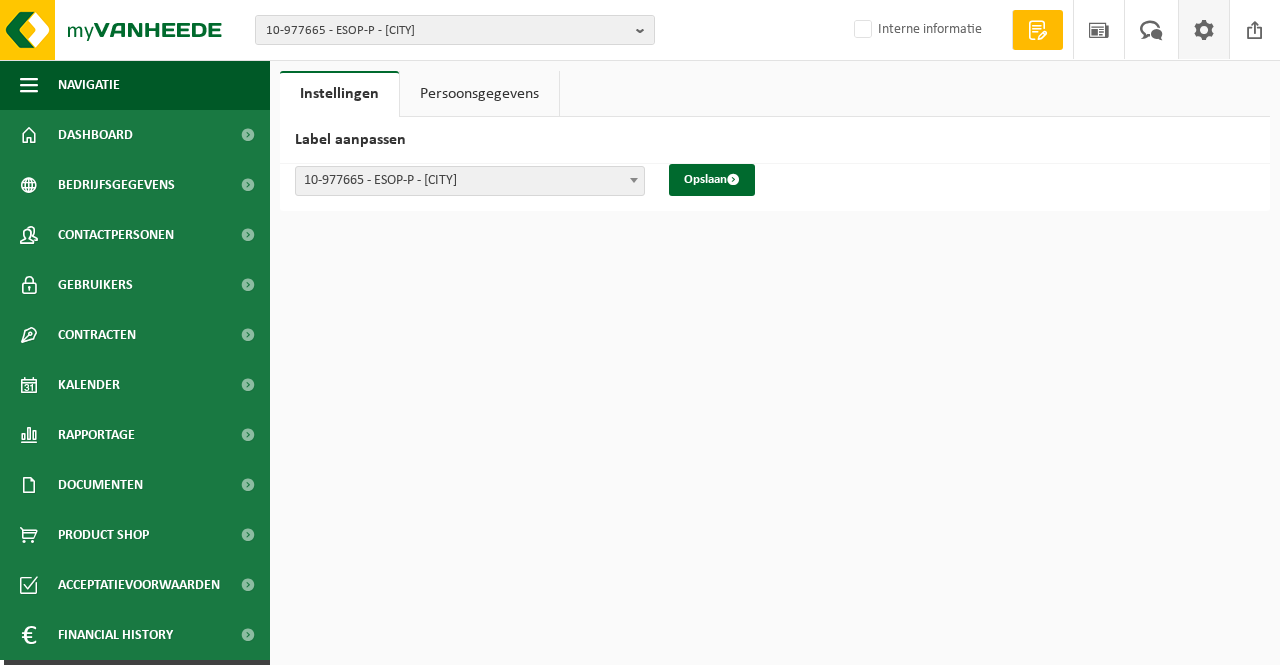 drag, startPoint x: 1234, startPoint y: 1, endPoint x: 606, endPoint y: 296, distance: 693.8364 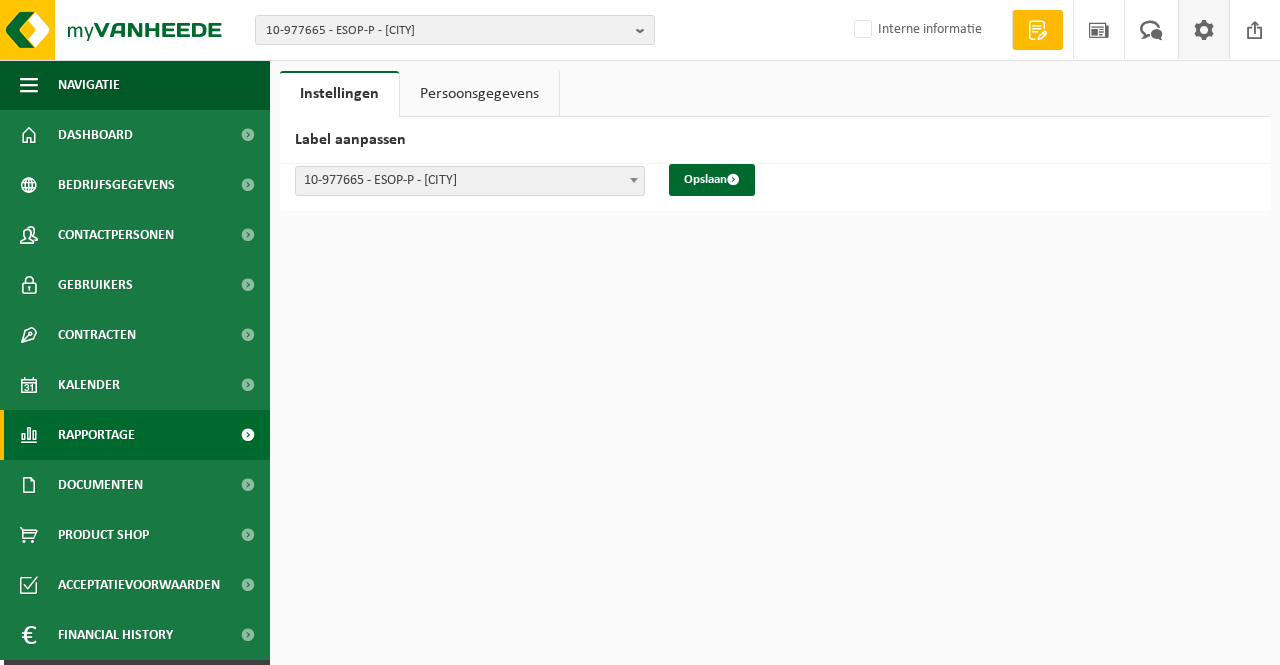 click on "Rapportage" at bounding box center [96, 435] 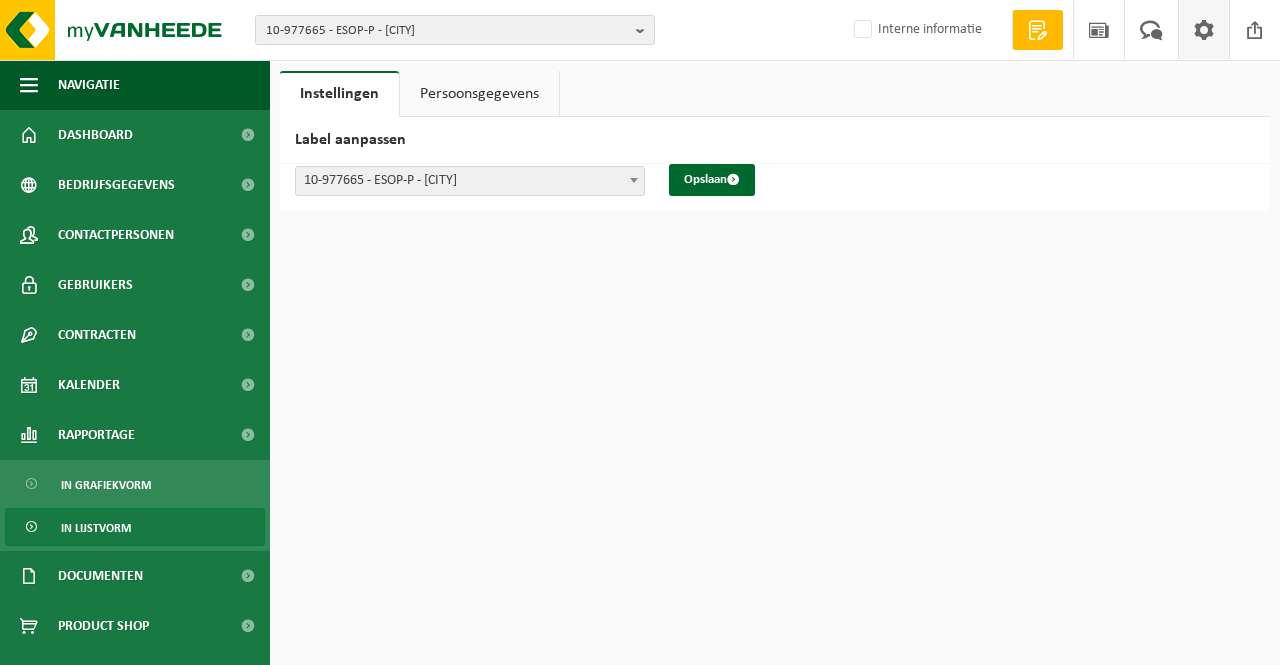 click on "In lijstvorm" at bounding box center [96, 528] 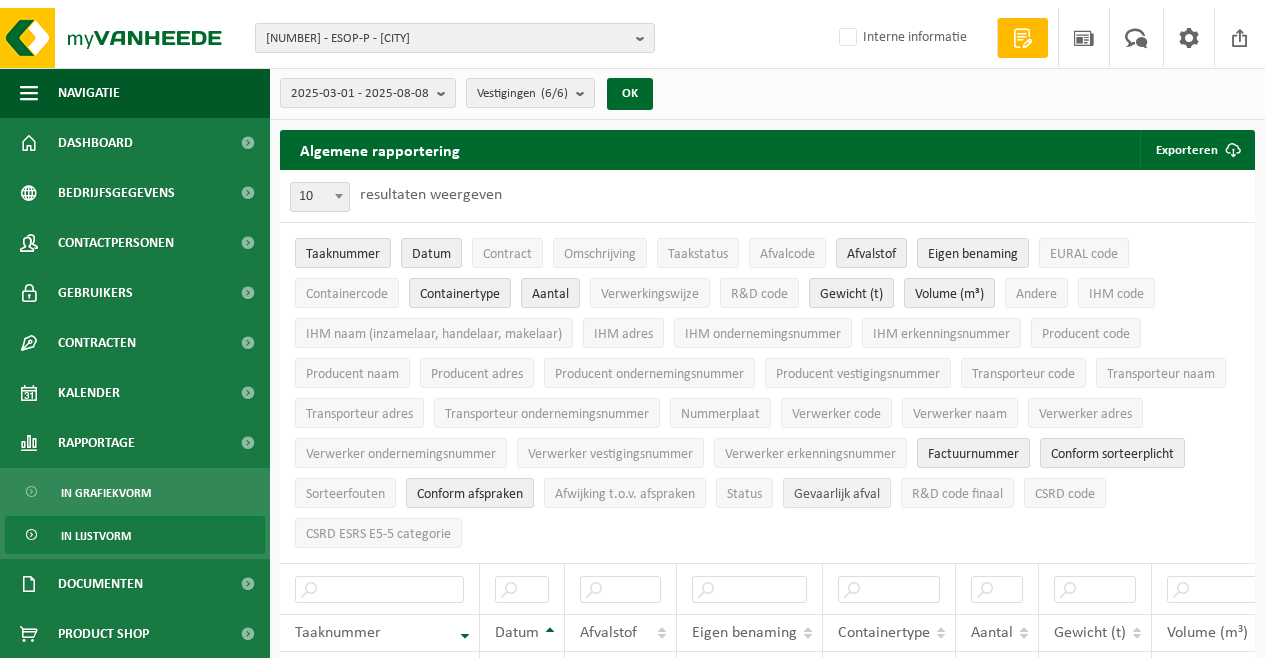 scroll, scrollTop: 0, scrollLeft: 0, axis: both 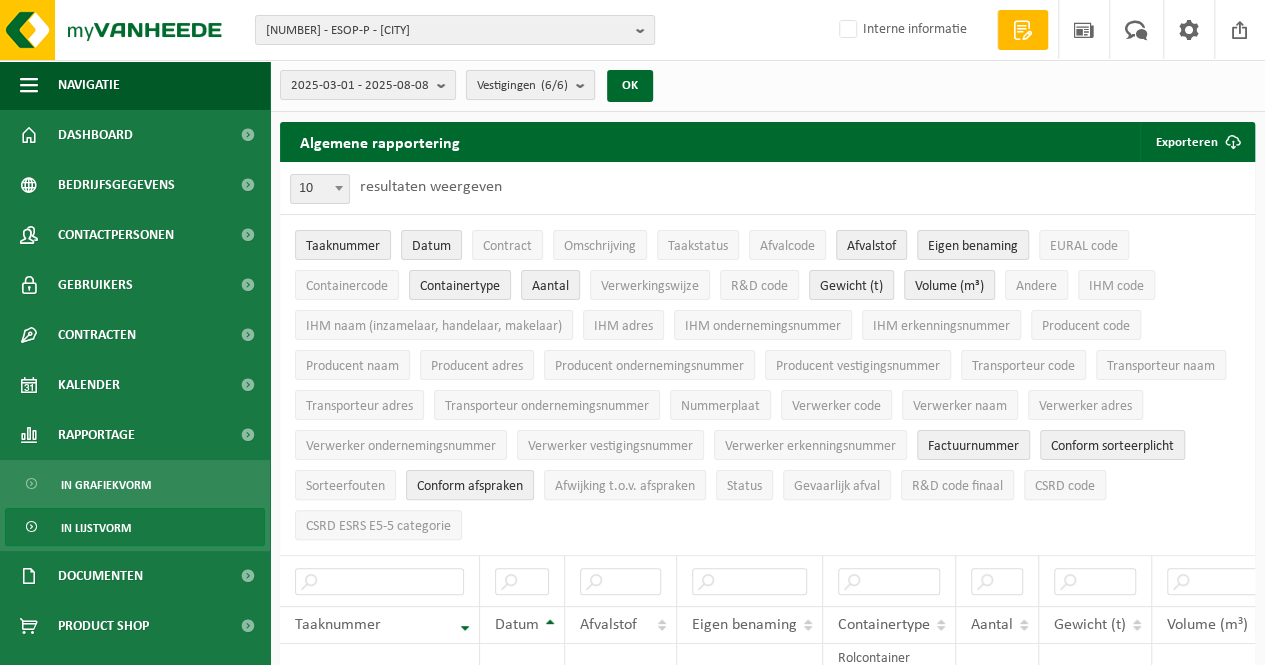 click at bounding box center (585, 85) 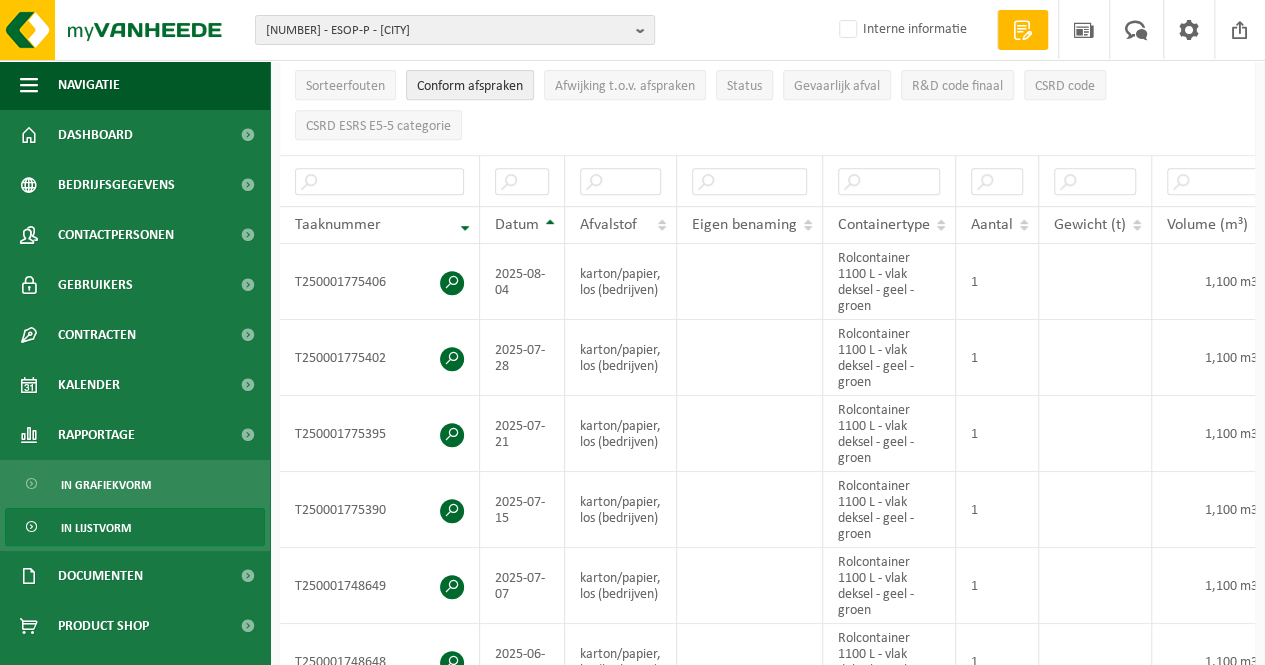 scroll, scrollTop: 0, scrollLeft: 0, axis: both 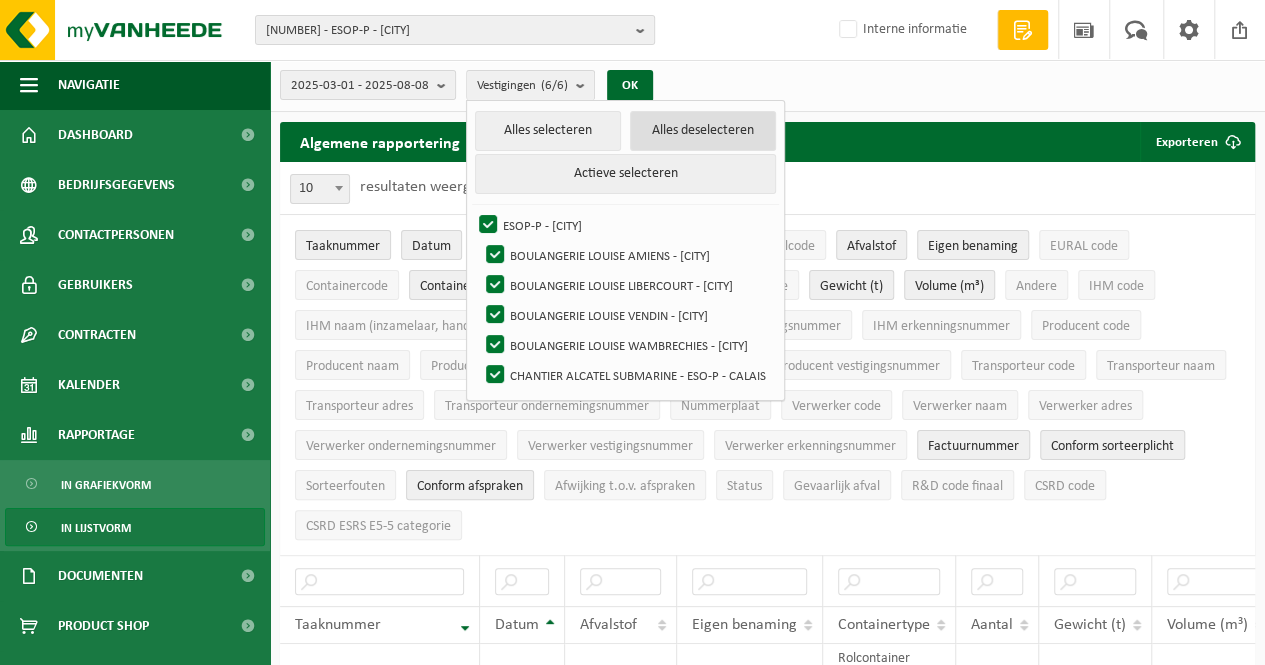 click on "Alles deselecteren" at bounding box center (703, 131) 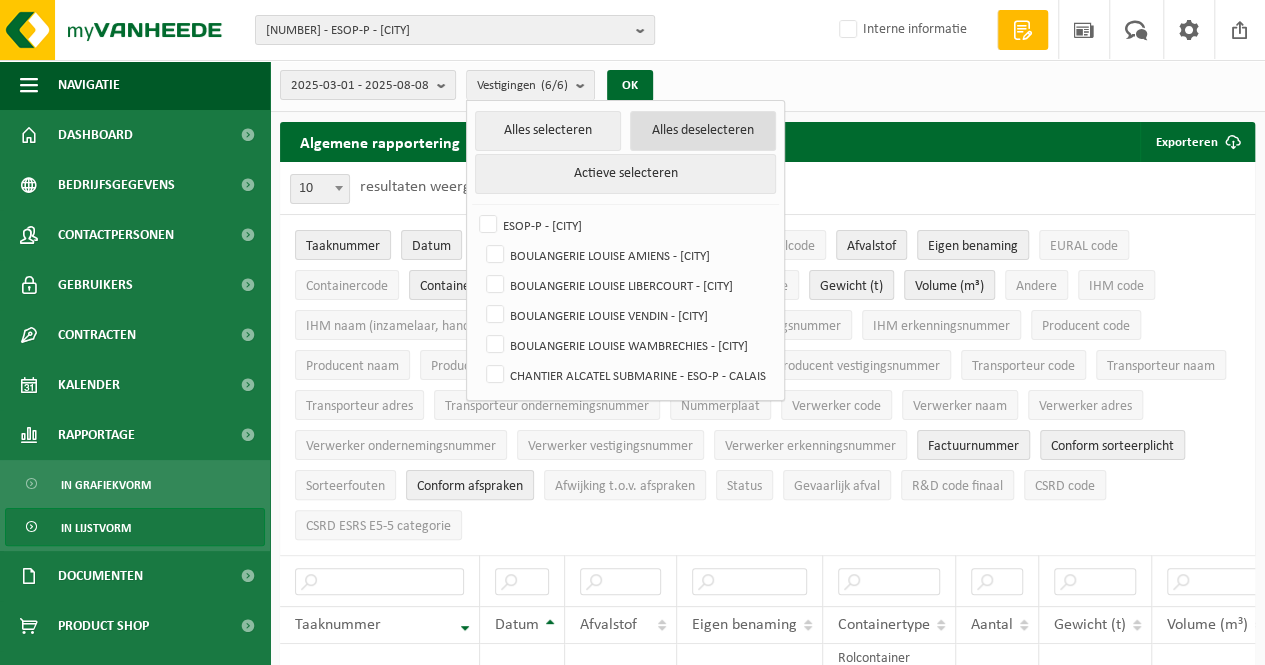 checkbox on "false" 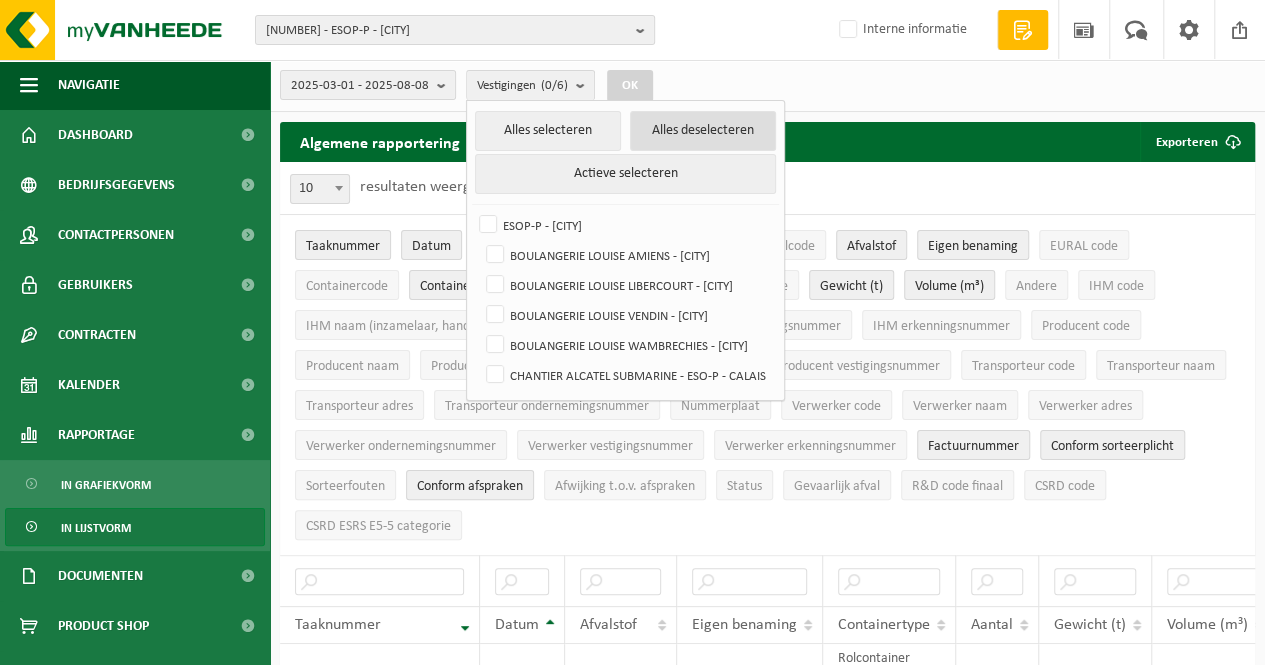 click on "Alles deselecteren" at bounding box center [703, 131] 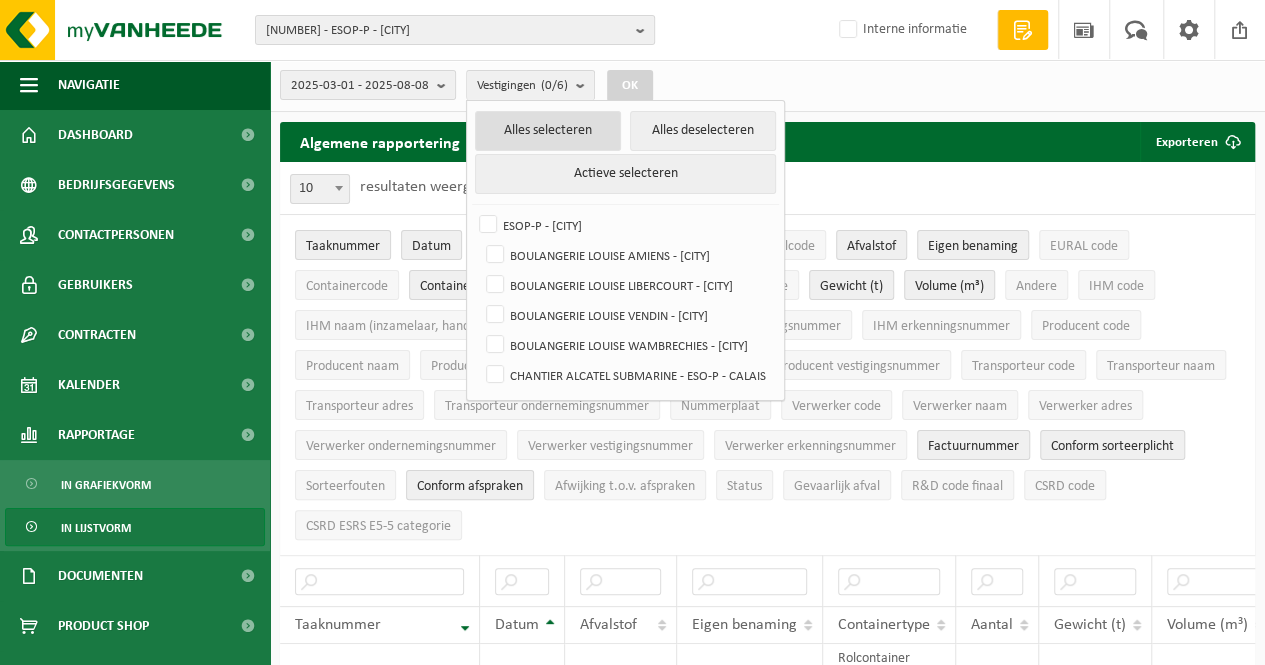 click on "Alles selecteren" at bounding box center (548, 131) 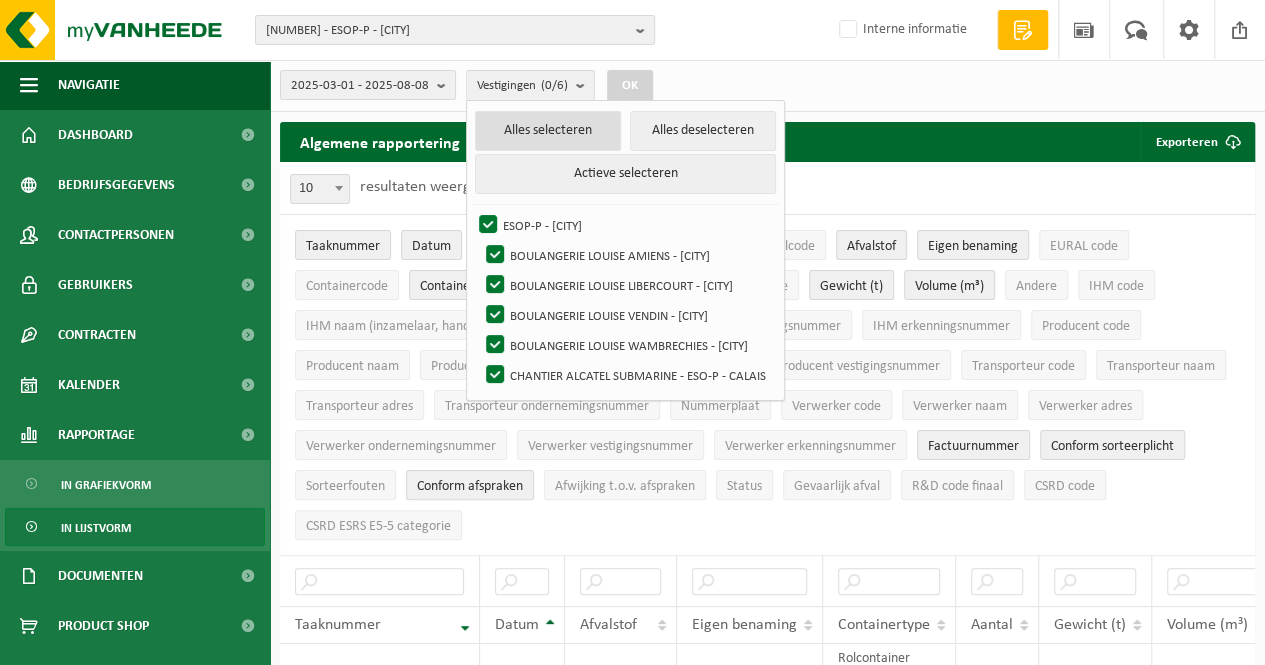 checkbox on "true" 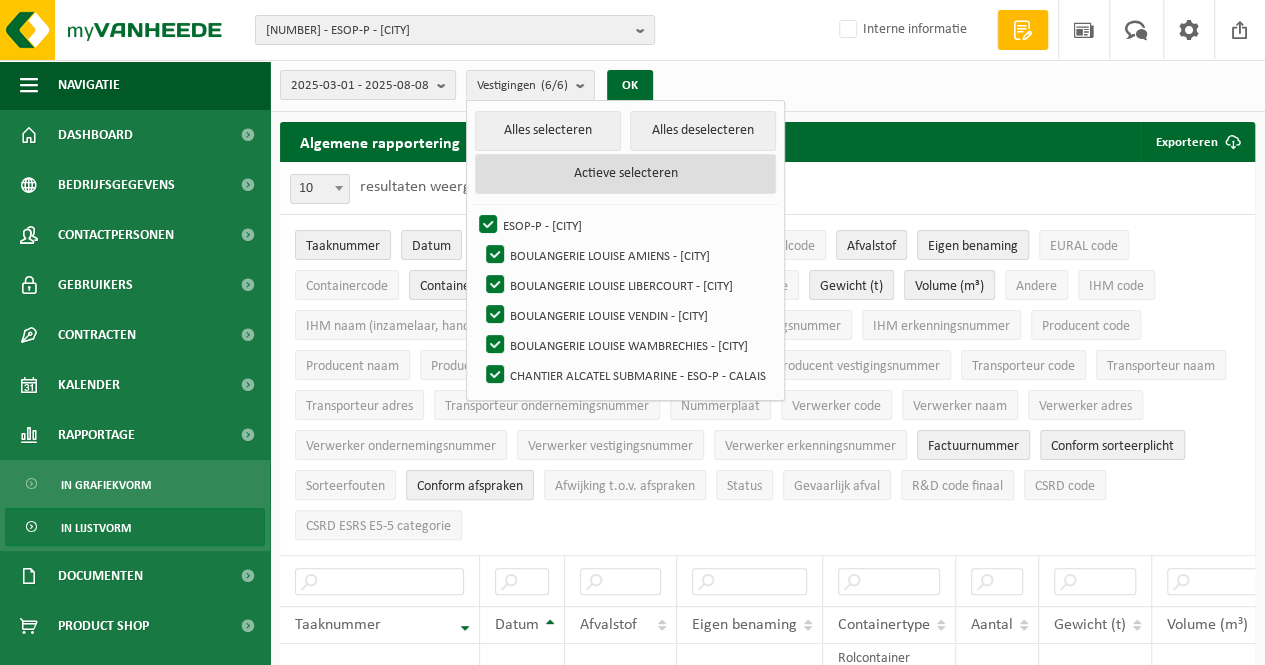 click on "Actieve selecteren" at bounding box center (625, 174) 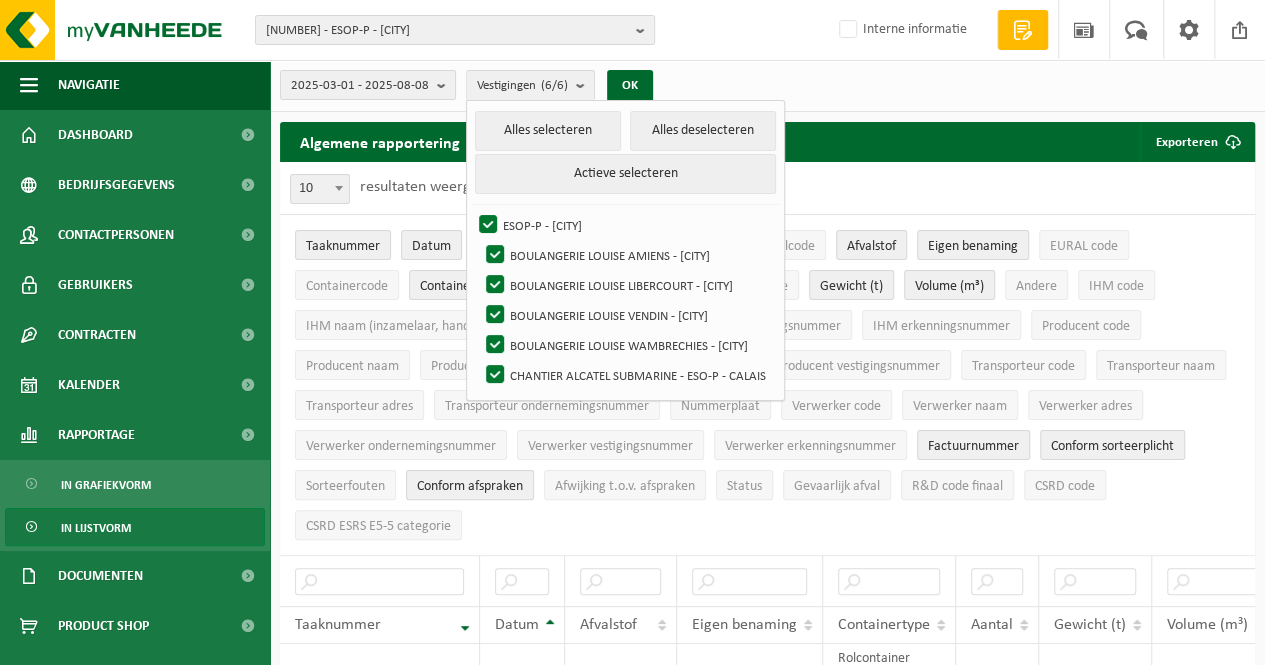 drag, startPoint x: 896, startPoint y: 99, endPoint x: 905, endPoint y: 94, distance: 10.29563 